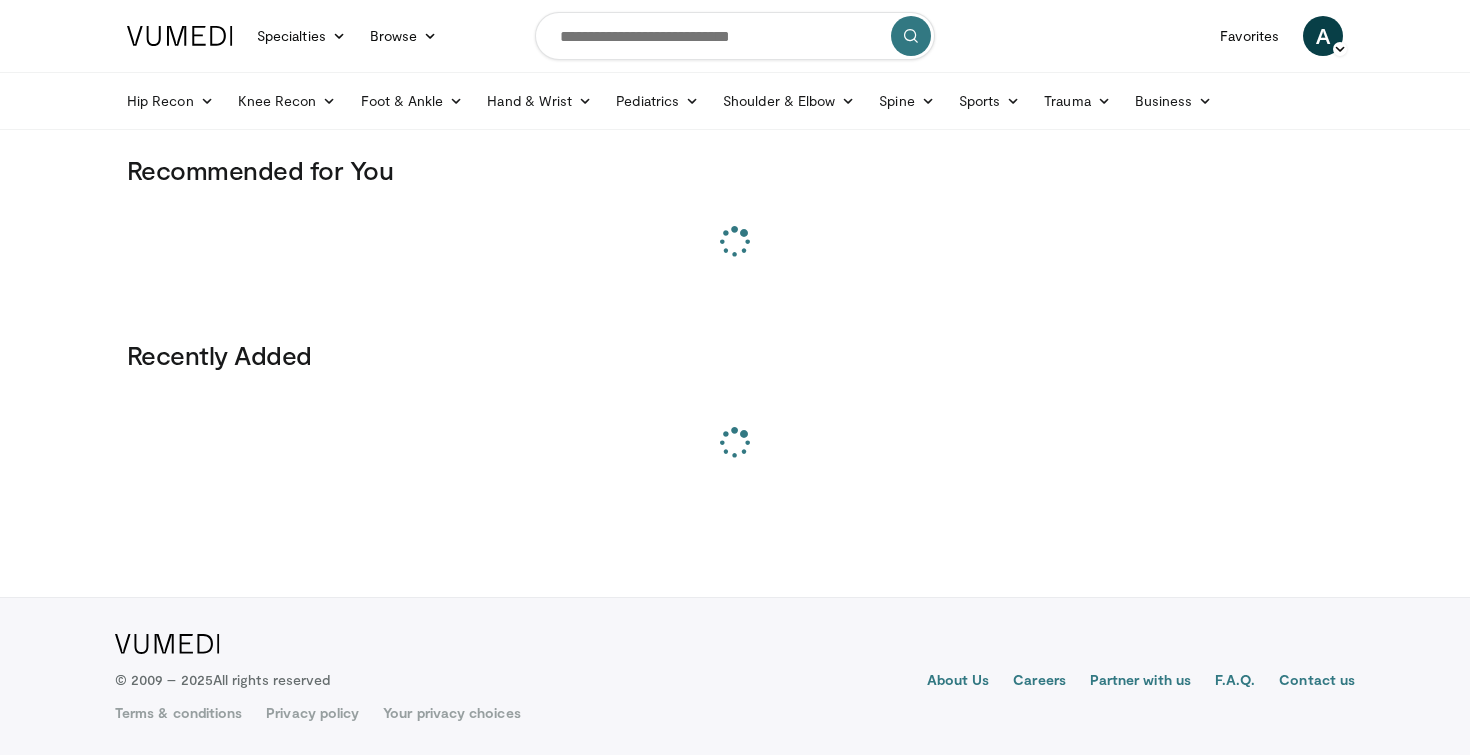 scroll, scrollTop: 0, scrollLeft: 0, axis: both 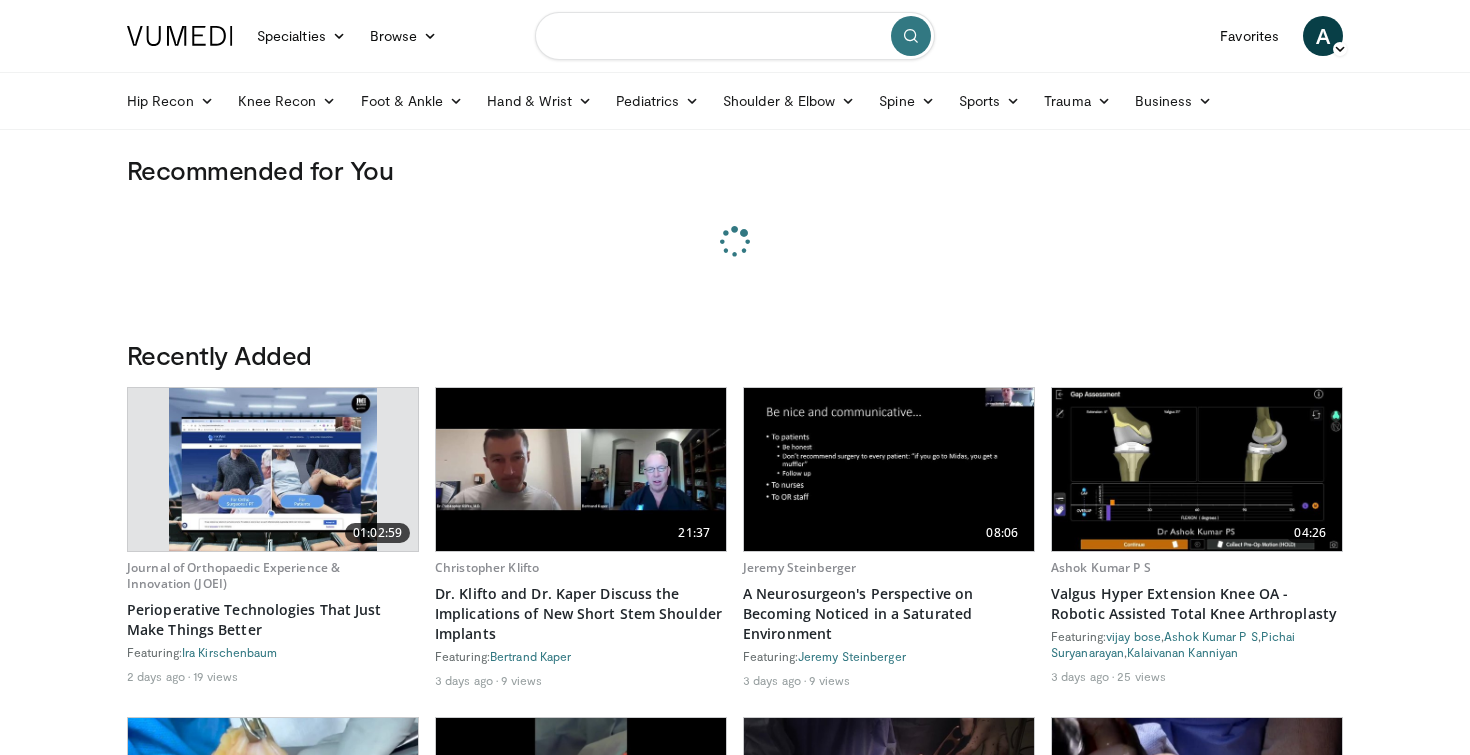 click at bounding box center [735, 36] 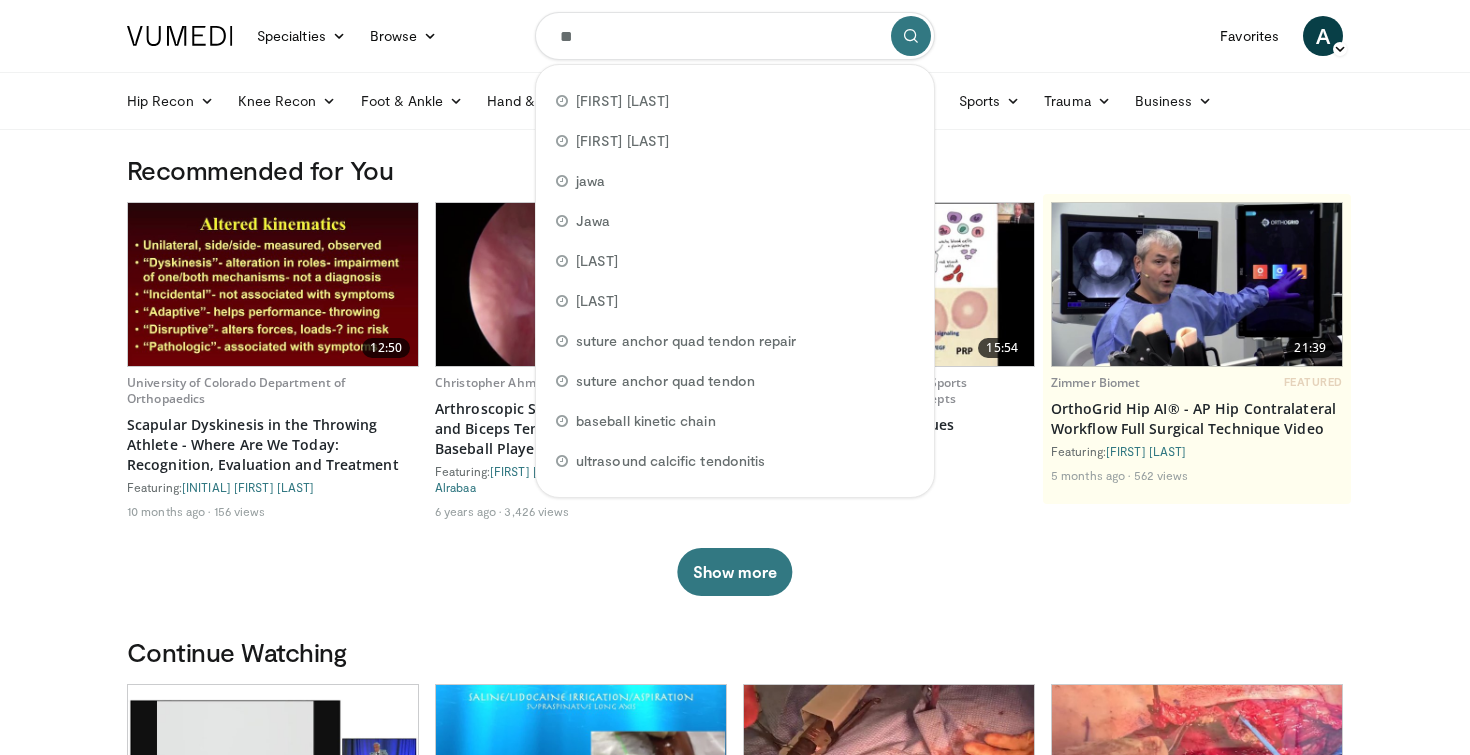 type on "***" 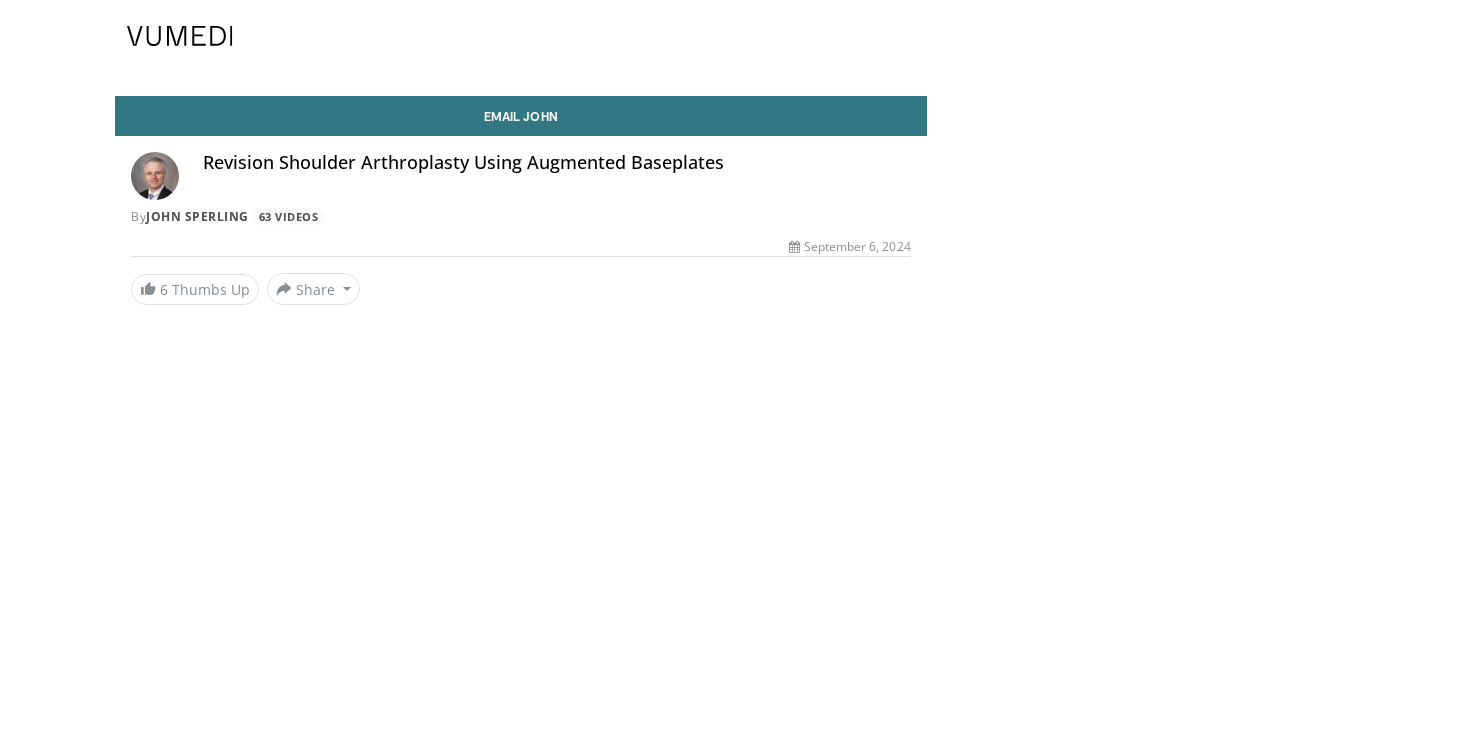 scroll, scrollTop: 0, scrollLeft: 0, axis: both 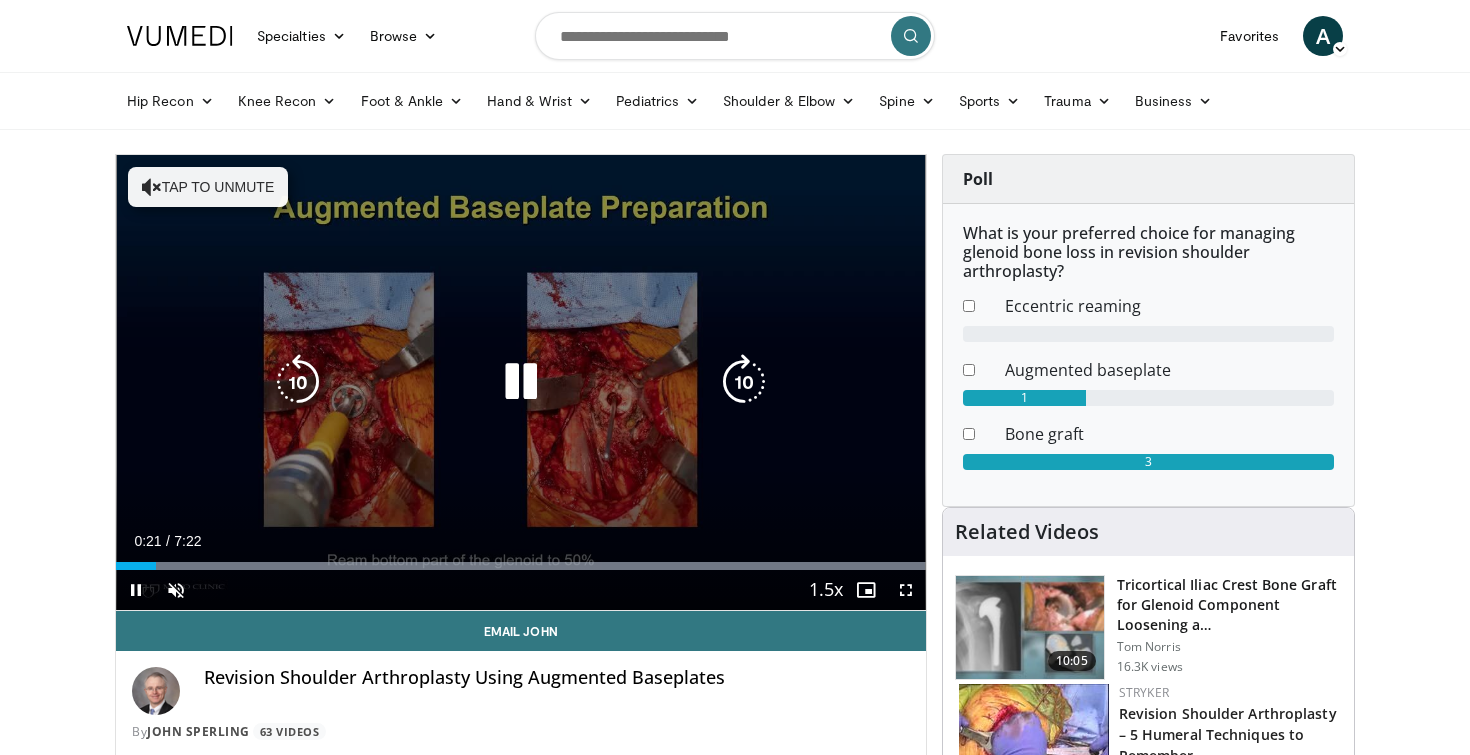 click on "Tap to unmute" at bounding box center [208, 187] 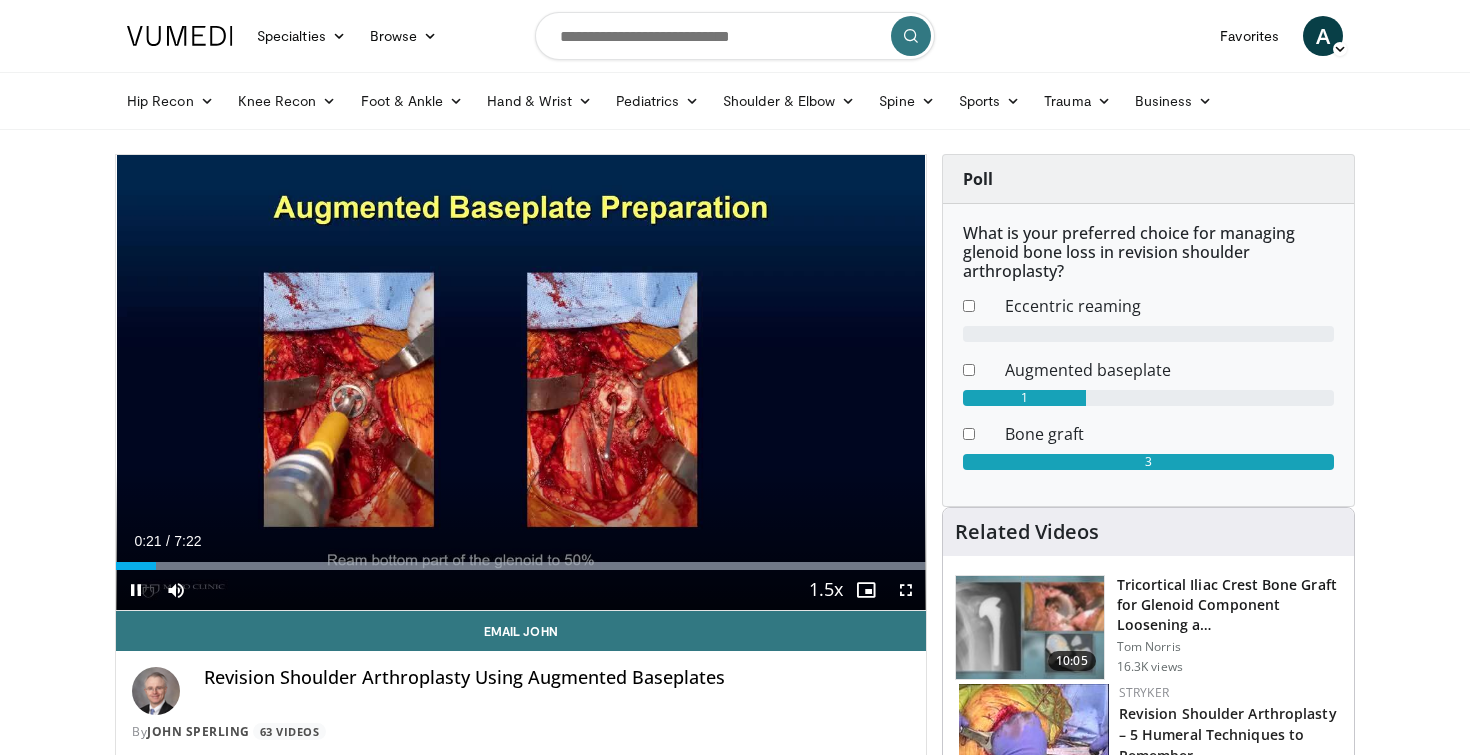click at bounding box center [906, 590] 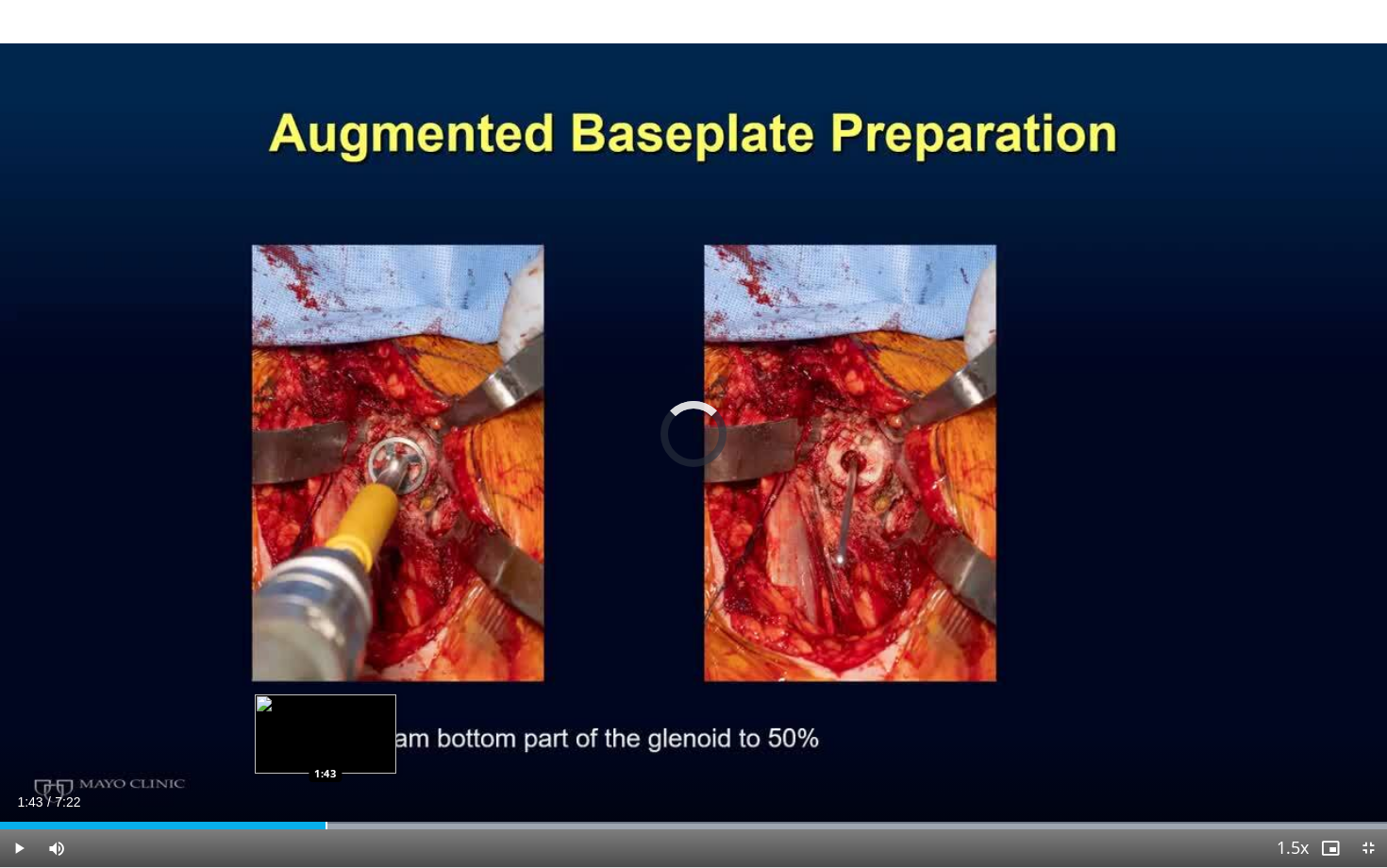 click at bounding box center [326, 826] 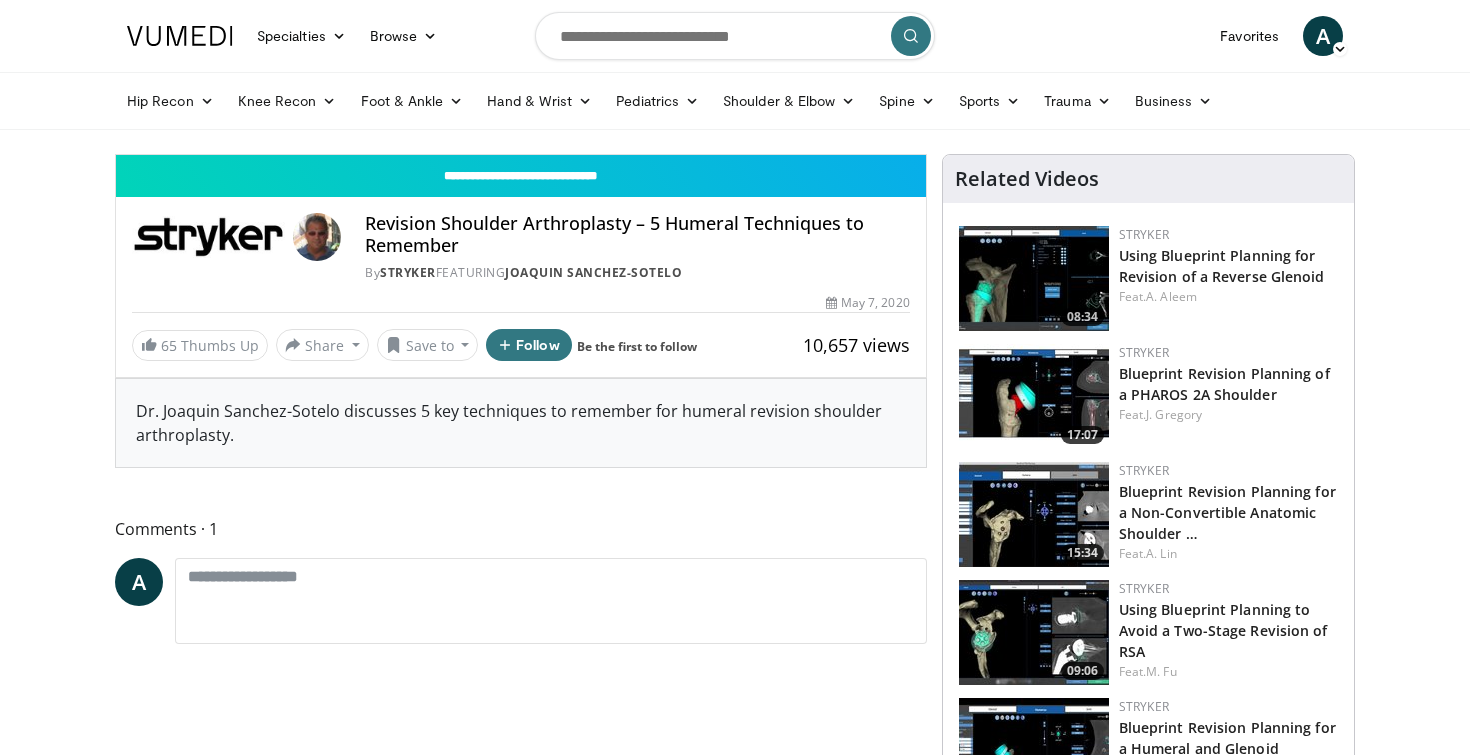 scroll, scrollTop: 0, scrollLeft: 0, axis: both 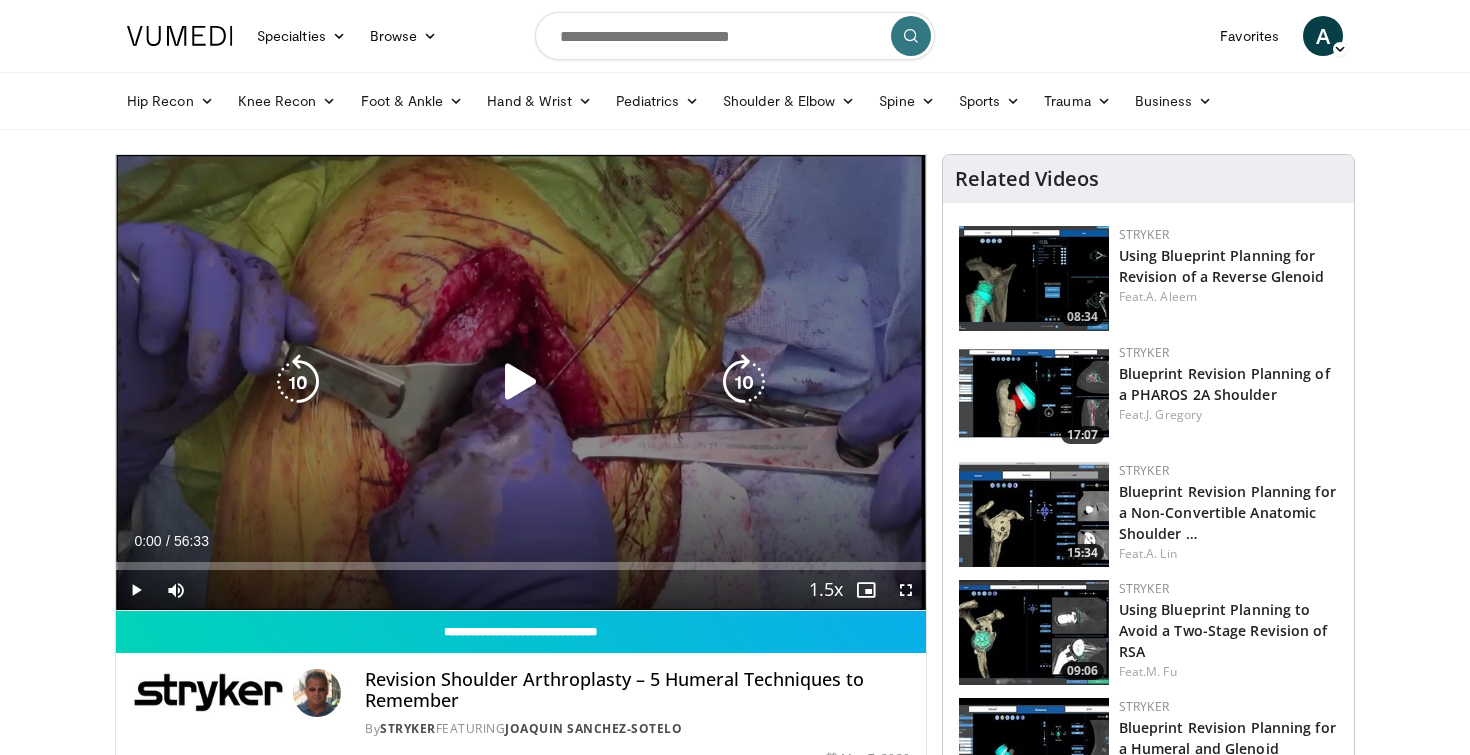 click at bounding box center (521, 382) 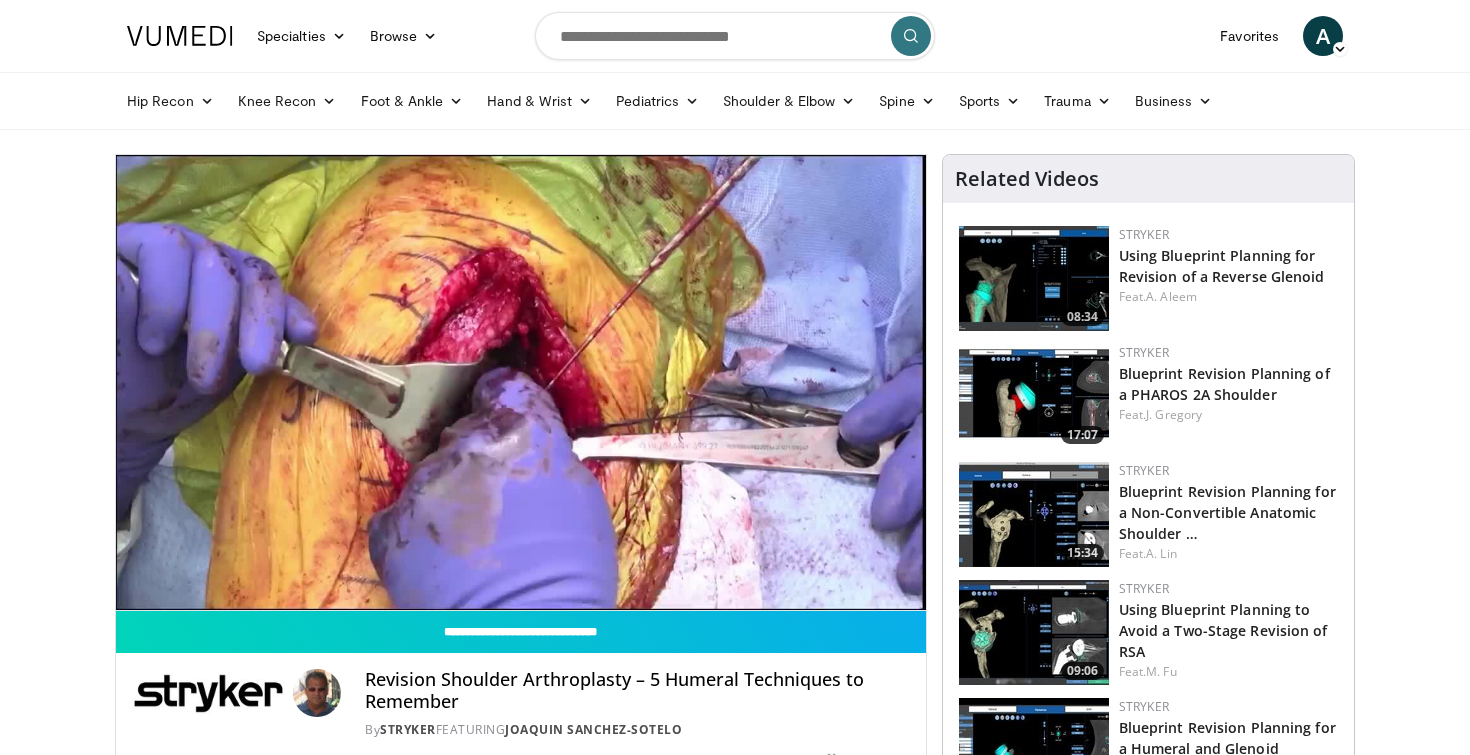 scroll, scrollTop: 0, scrollLeft: 0, axis: both 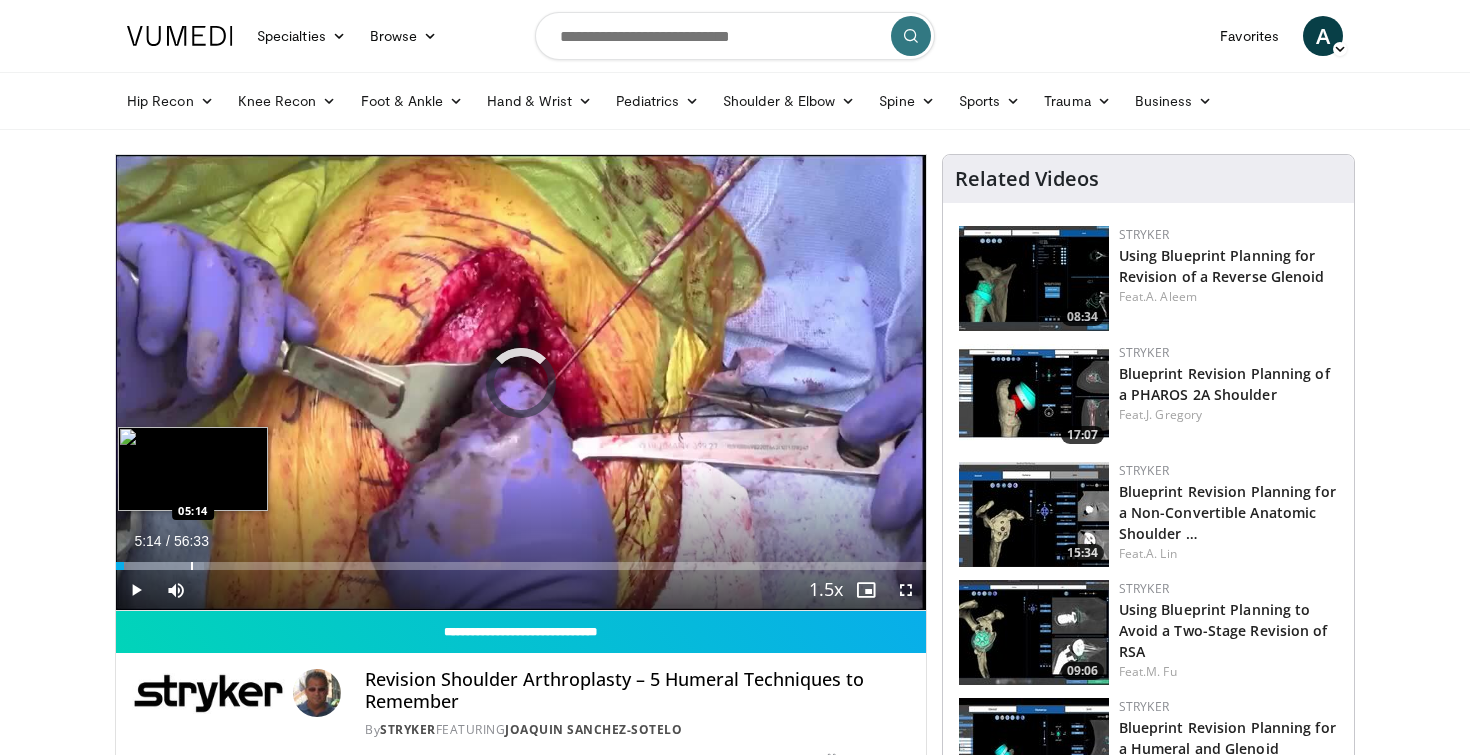 click at bounding box center [192, 566] 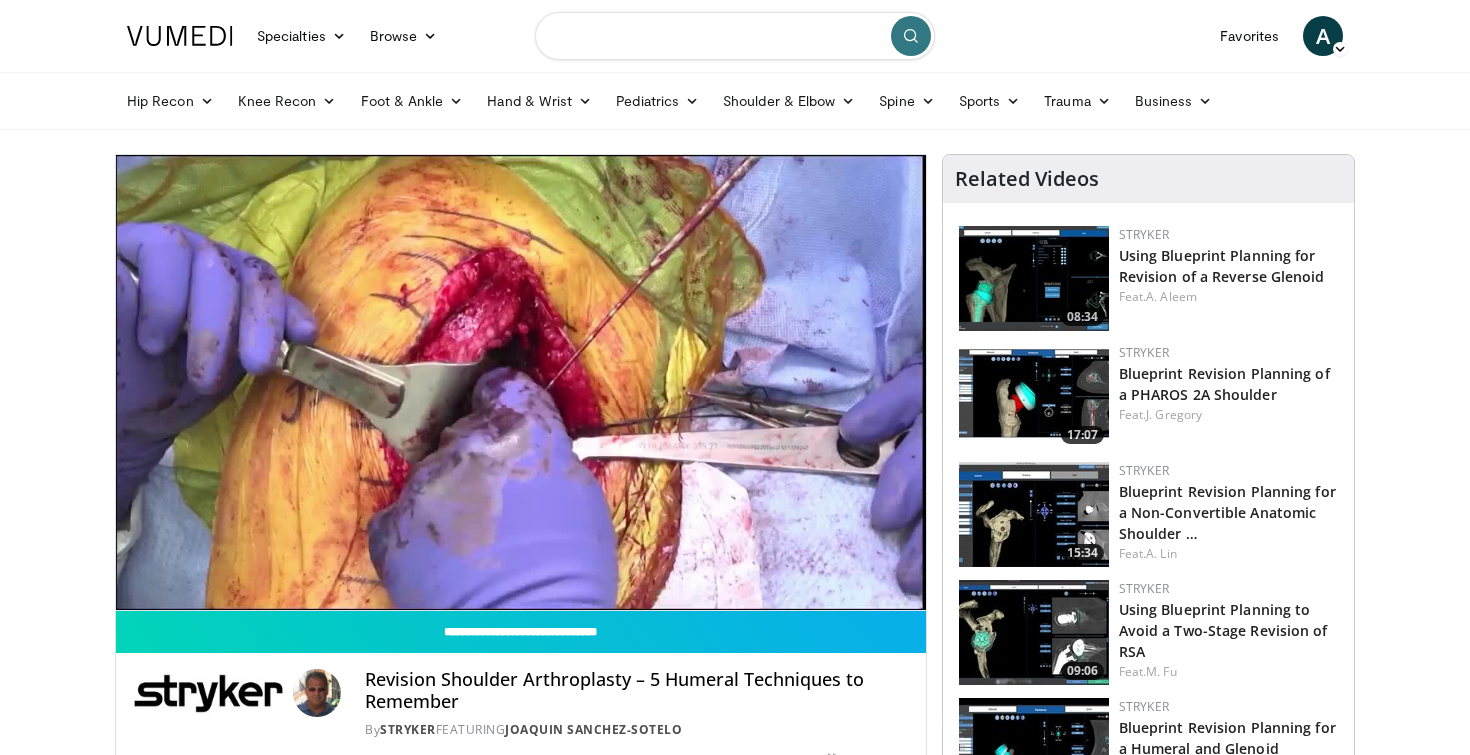 click at bounding box center (735, 36) 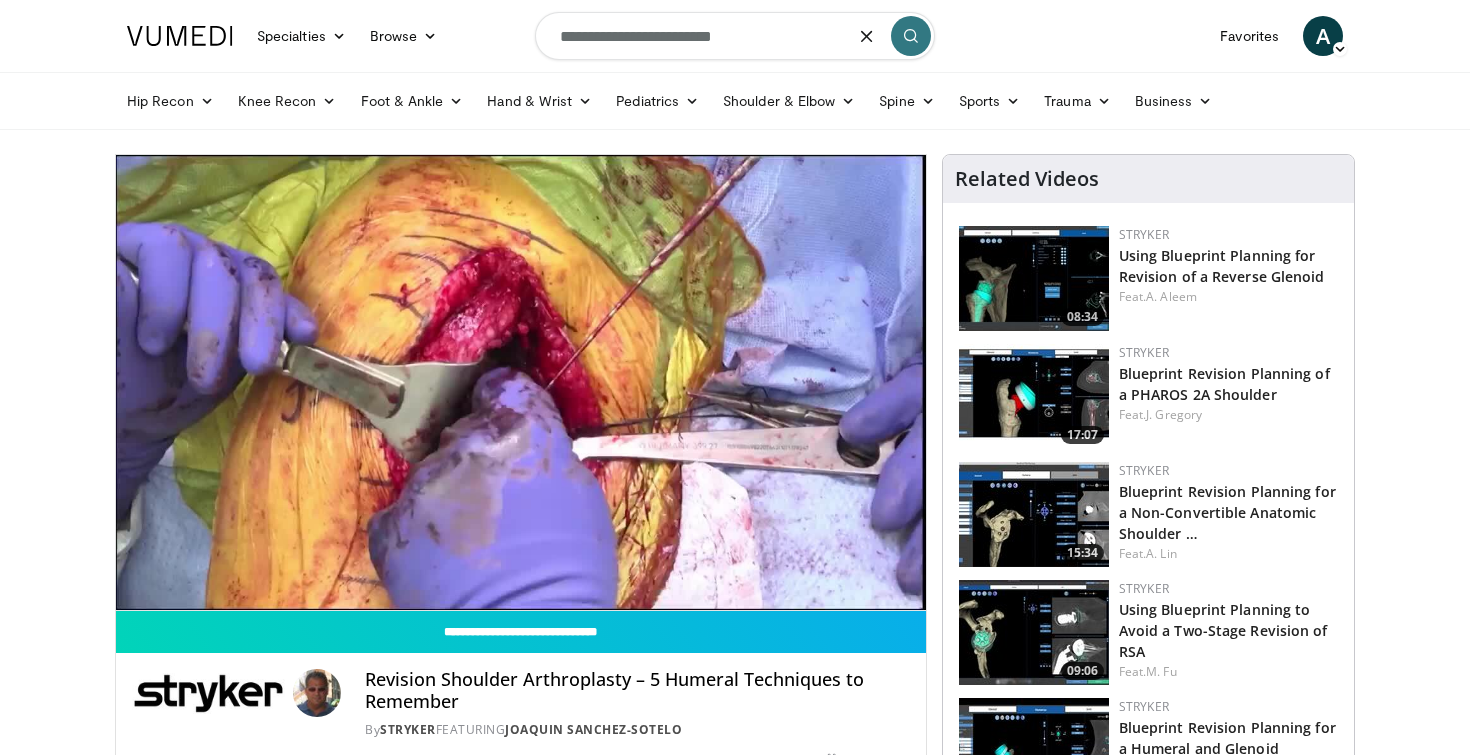 click on "**********" at bounding box center [735, 36] 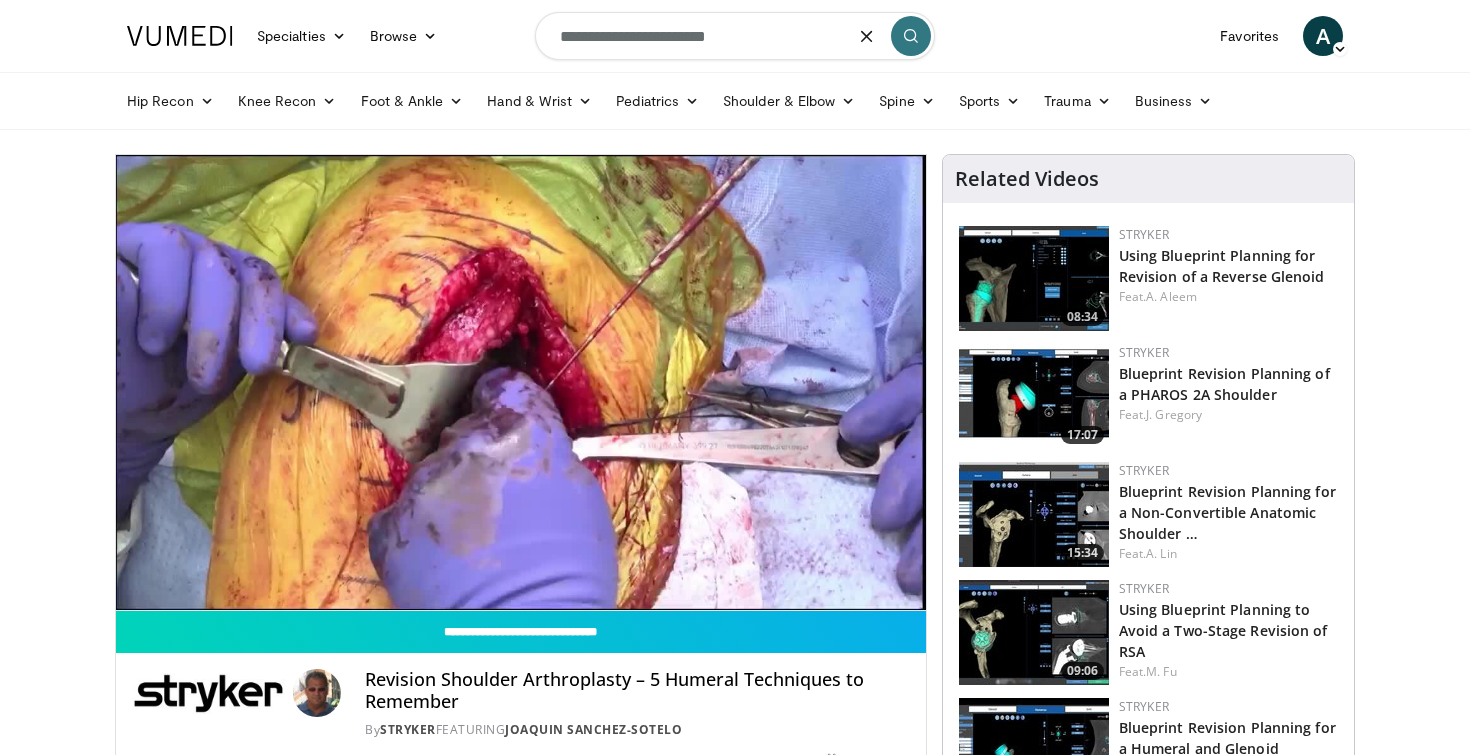 type on "**********" 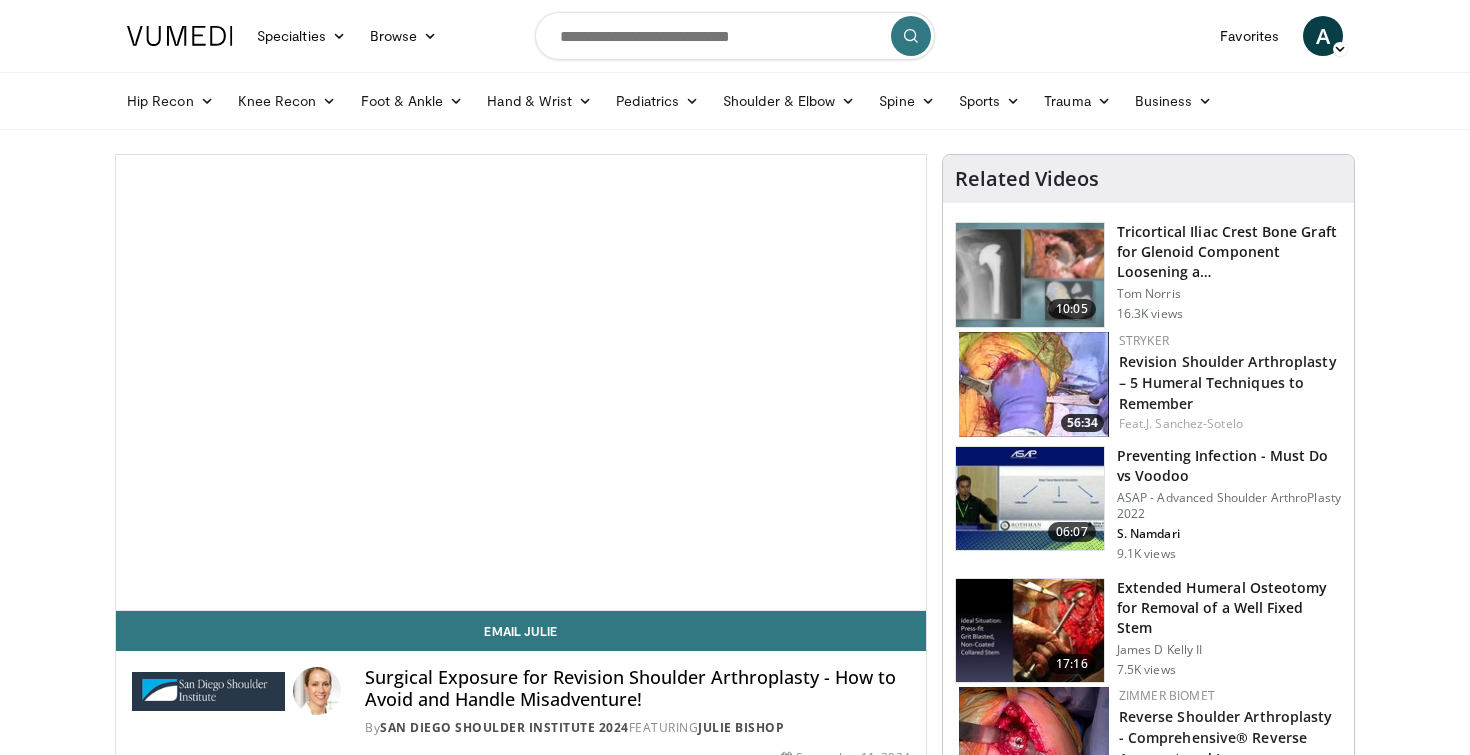 scroll, scrollTop: 0, scrollLeft: 0, axis: both 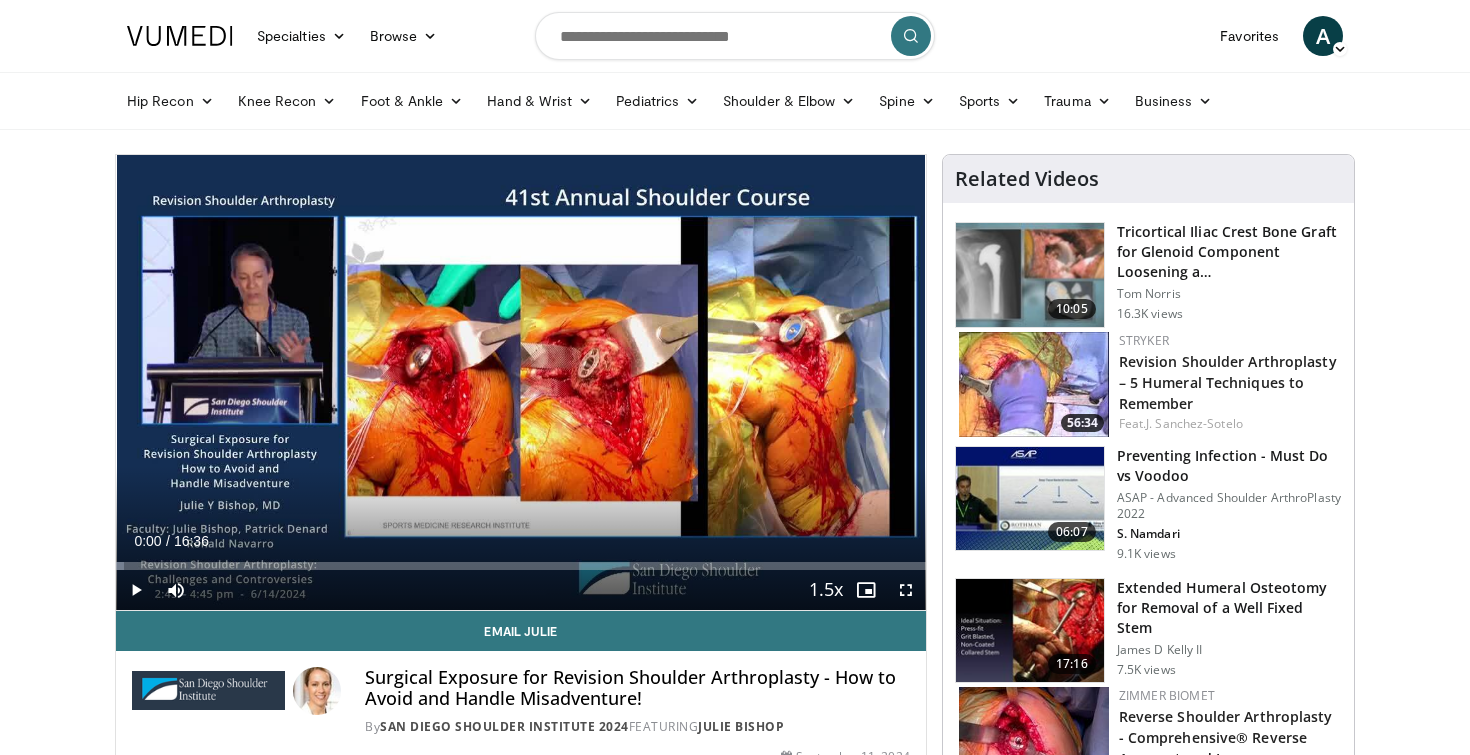 click at bounding box center (136, 590) 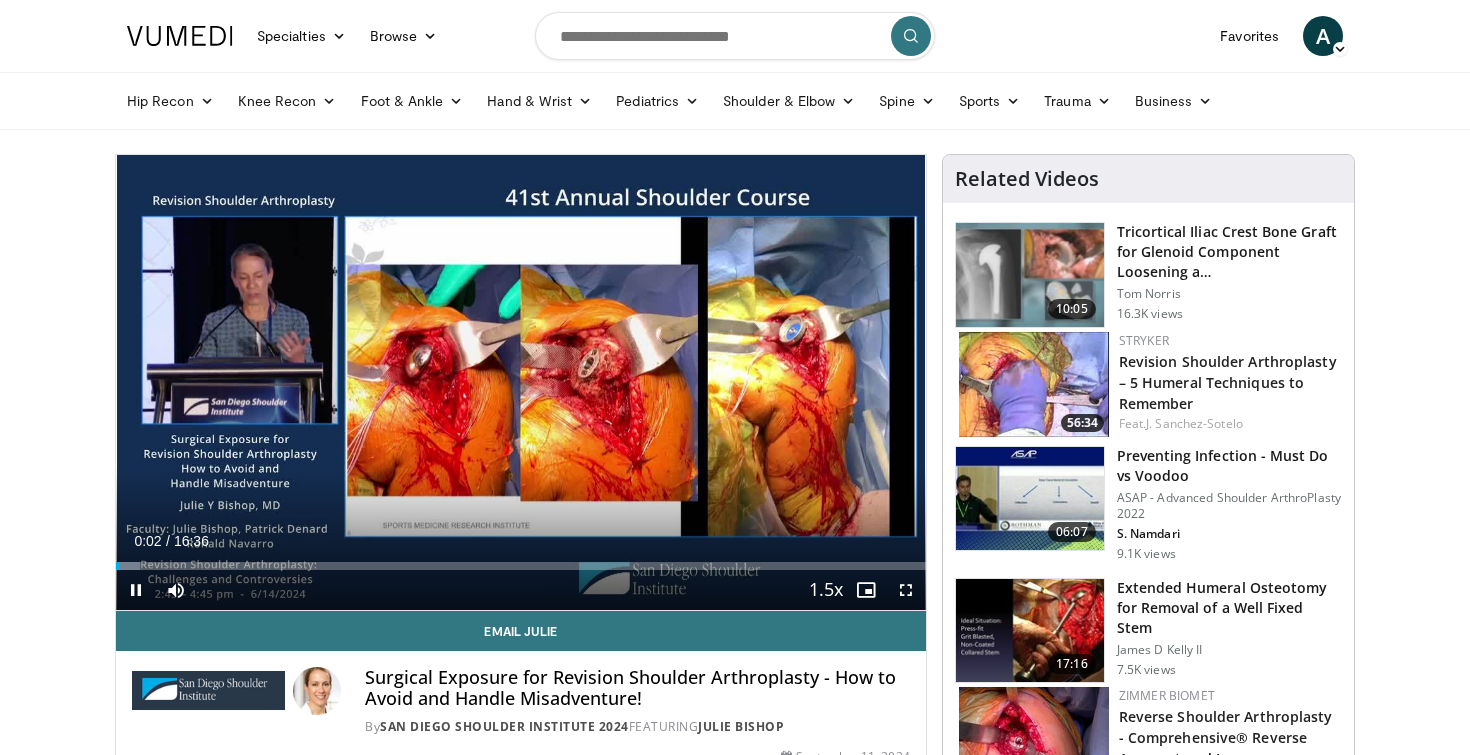 click at bounding box center [906, 590] 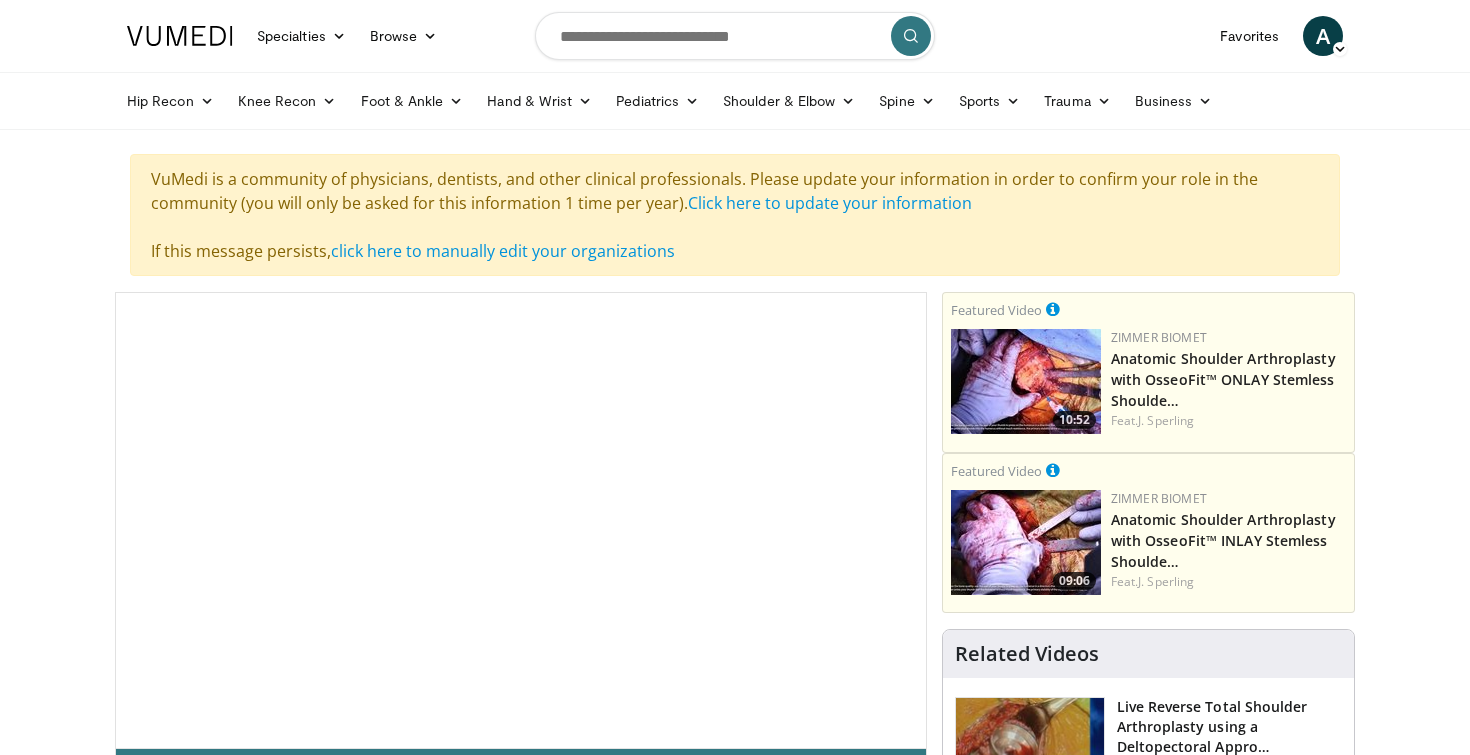 scroll, scrollTop: 0, scrollLeft: 0, axis: both 